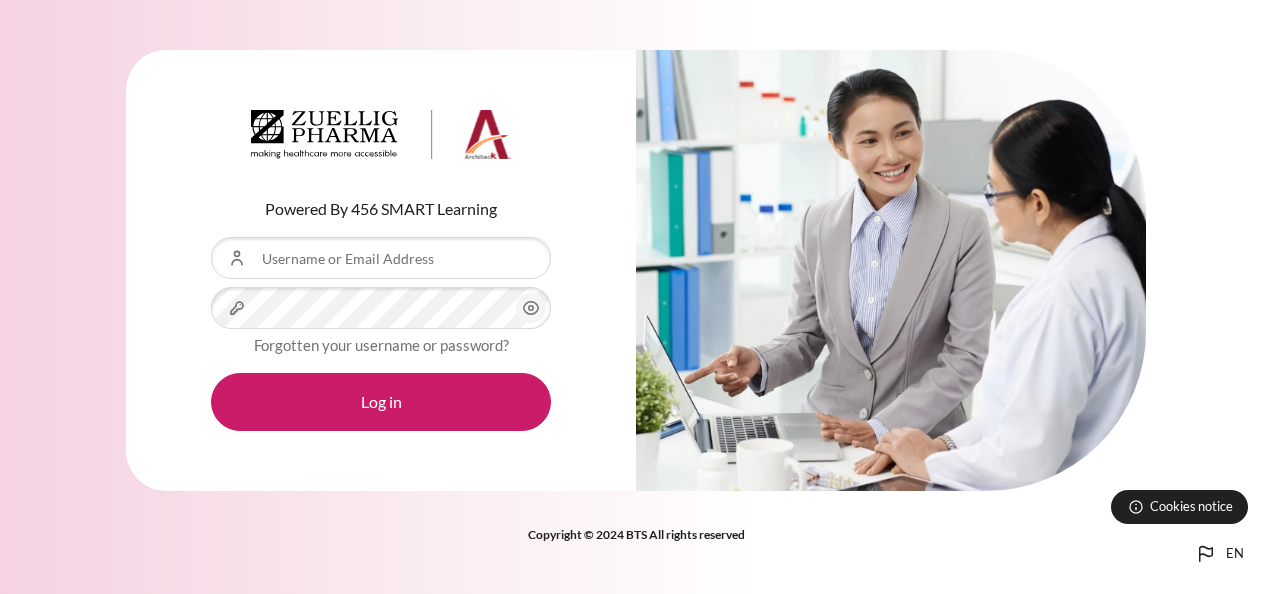 scroll, scrollTop: 0, scrollLeft: 0, axis: both 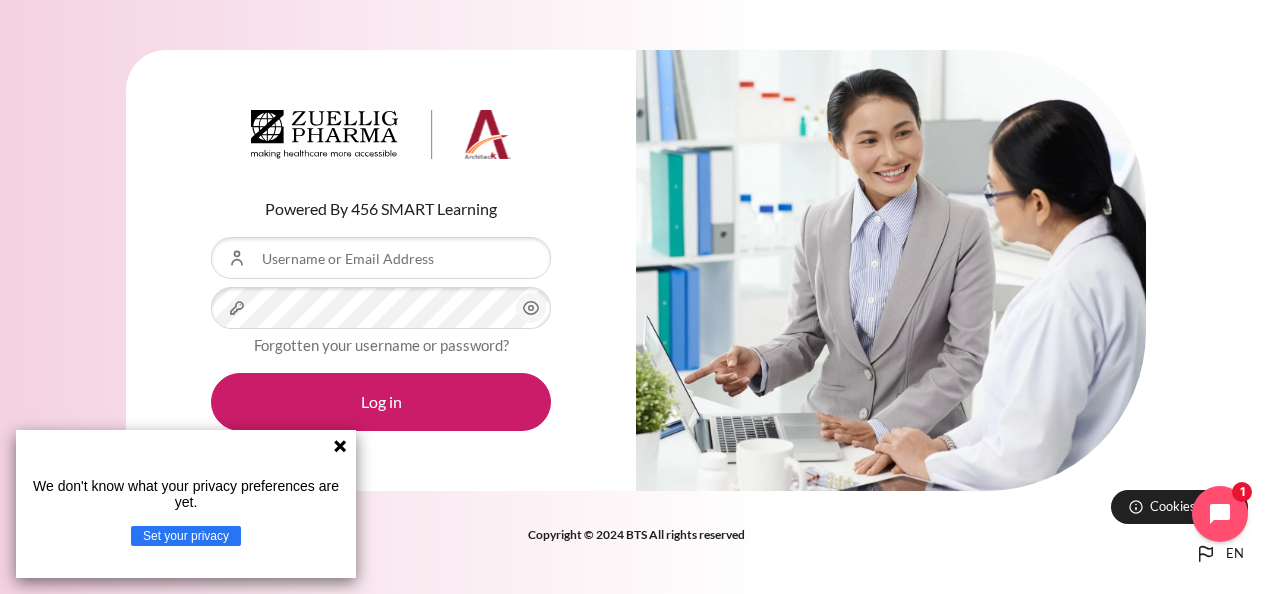click 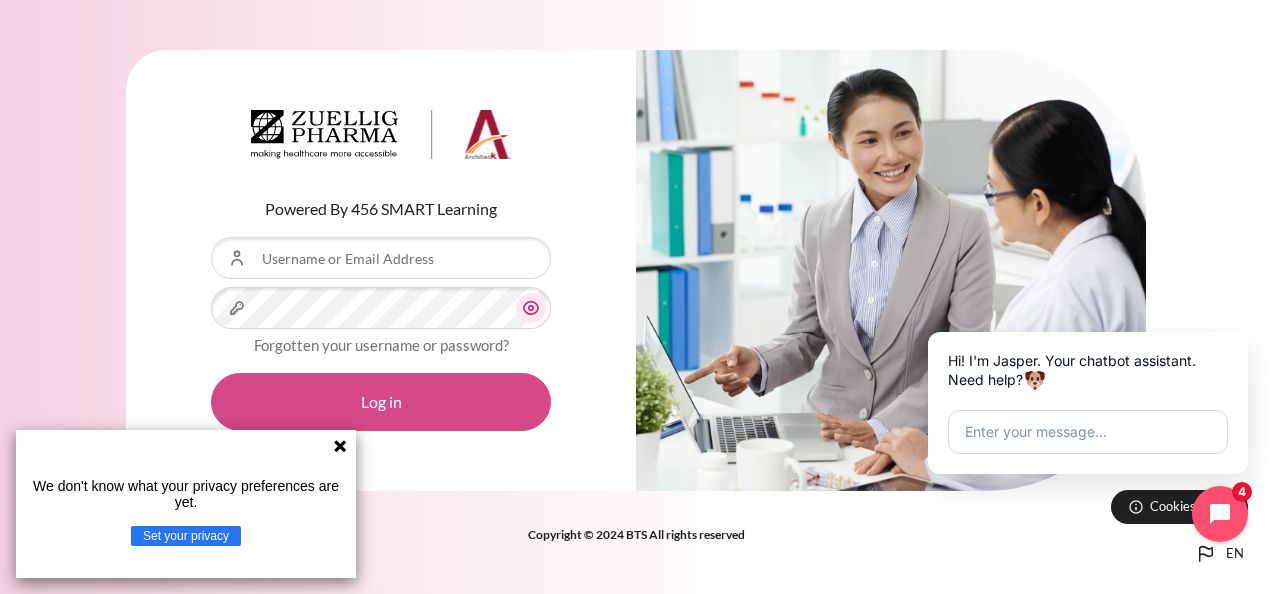click on "Log in" at bounding box center (381, 402) 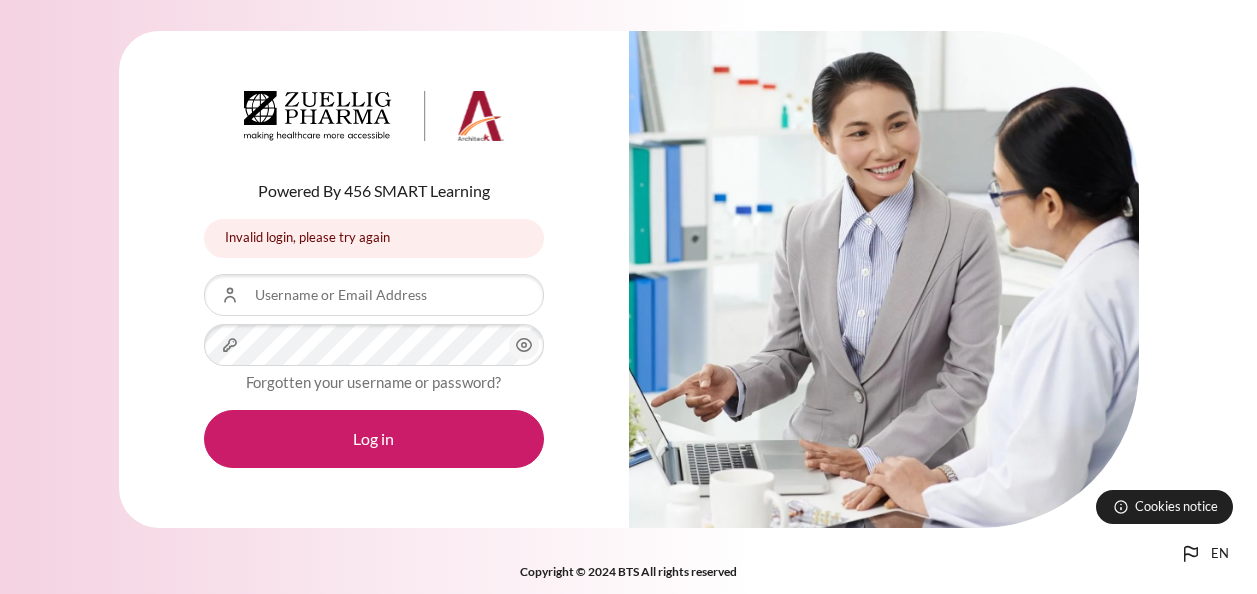 scroll, scrollTop: 0, scrollLeft: 0, axis: both 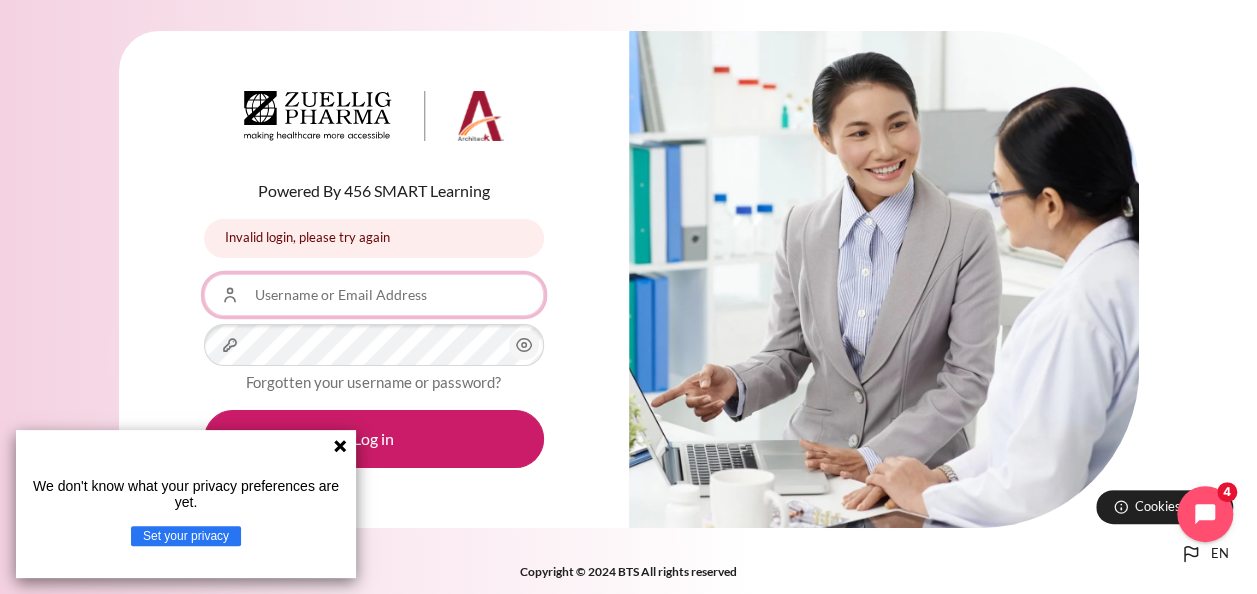 click on "Username or Email Address" at bounding box center (374, 295) 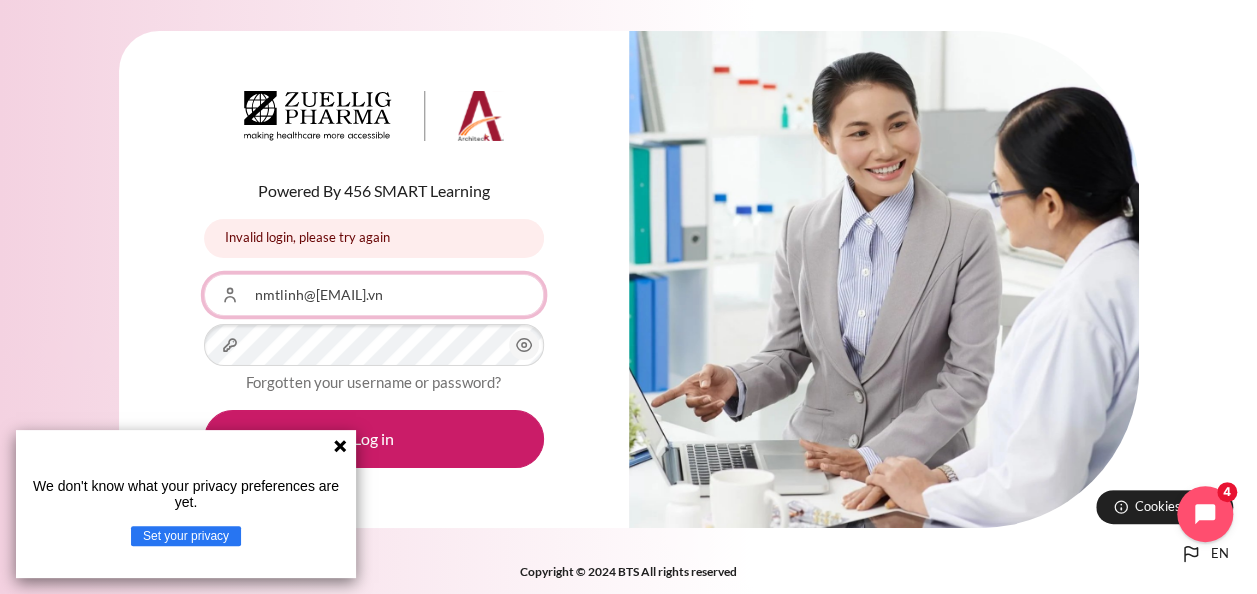 type on "nmtlinh@[EMAIL].vn" 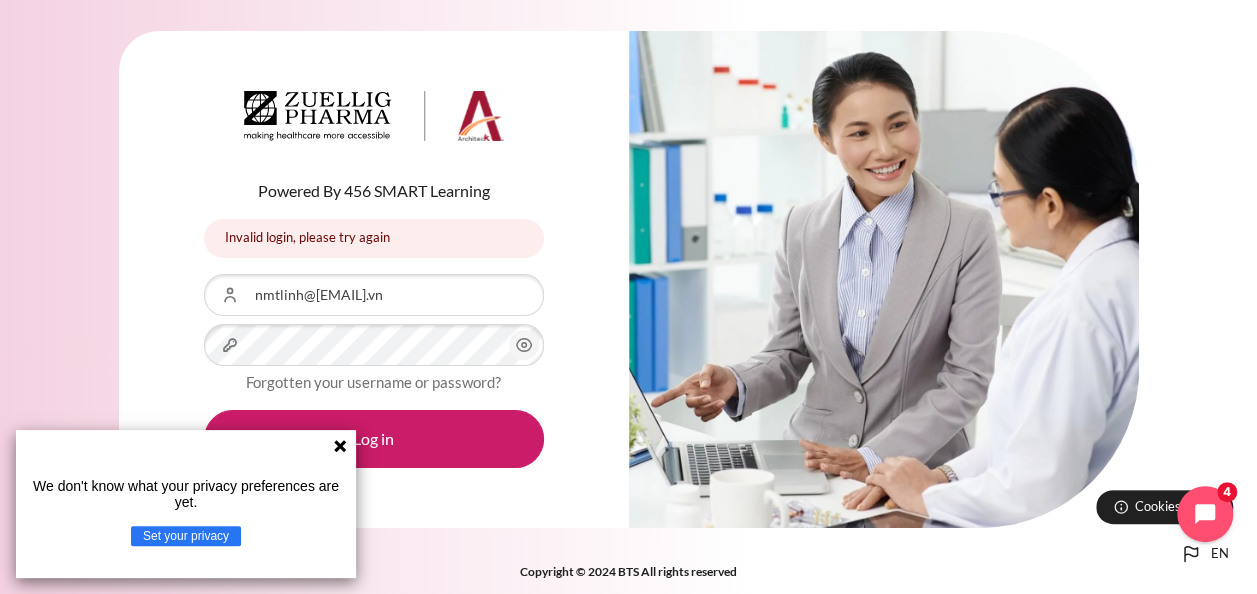 click 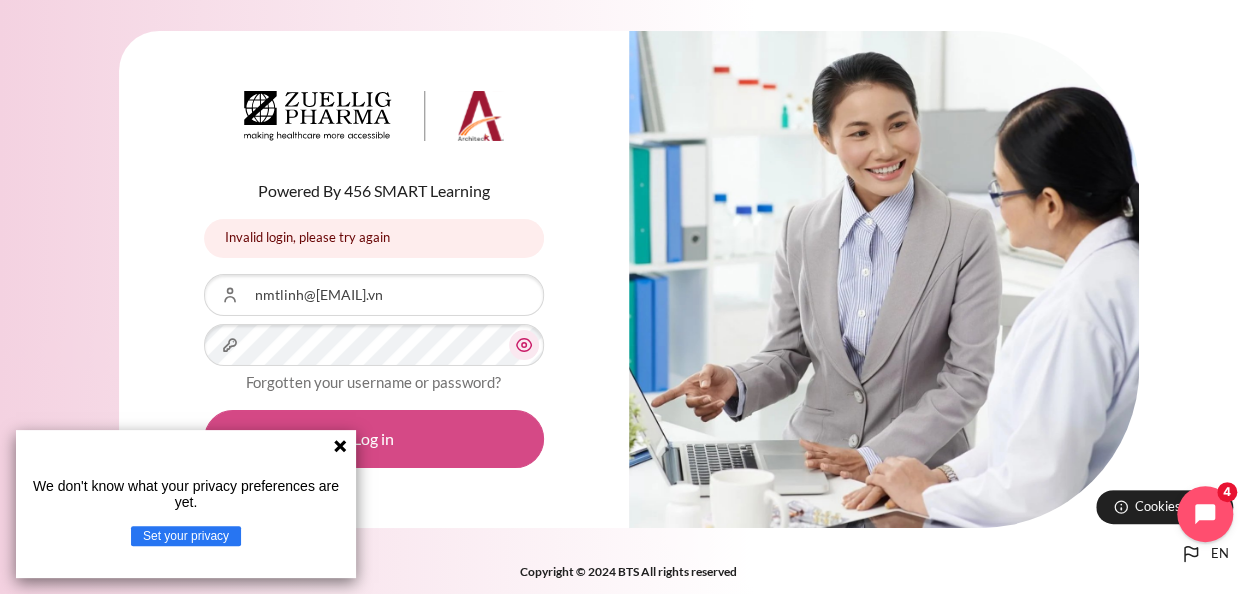 click on "Log in" at bounding box center (374, 439) 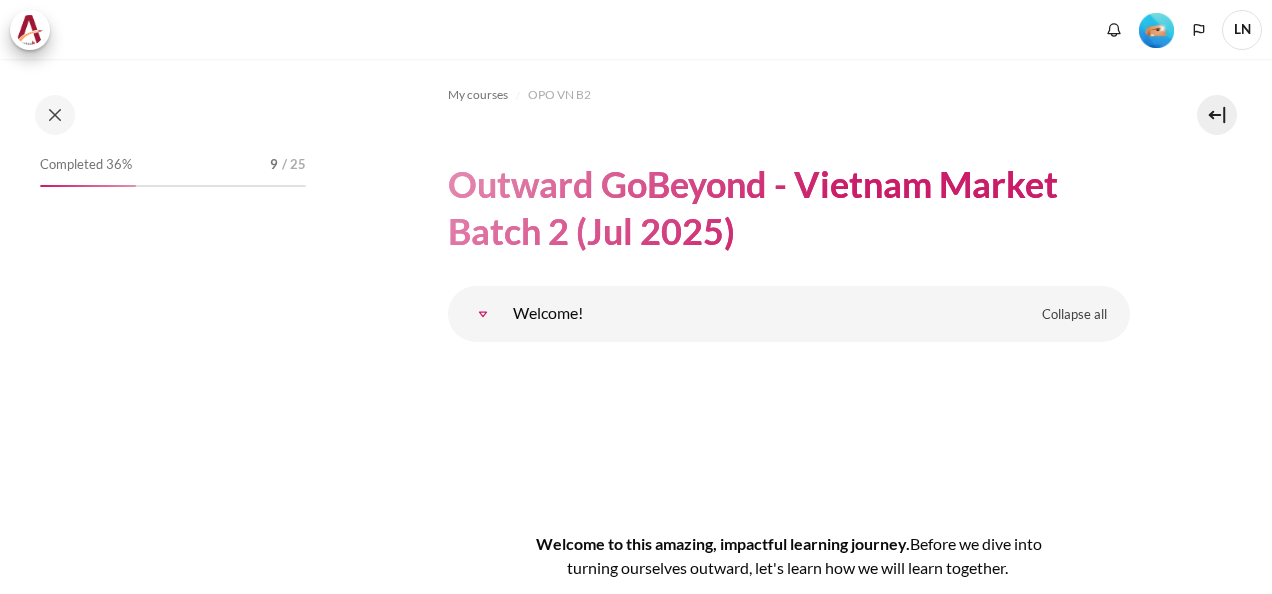 scroll, scrollTop: 0, scrollLeft: 0, axis: both 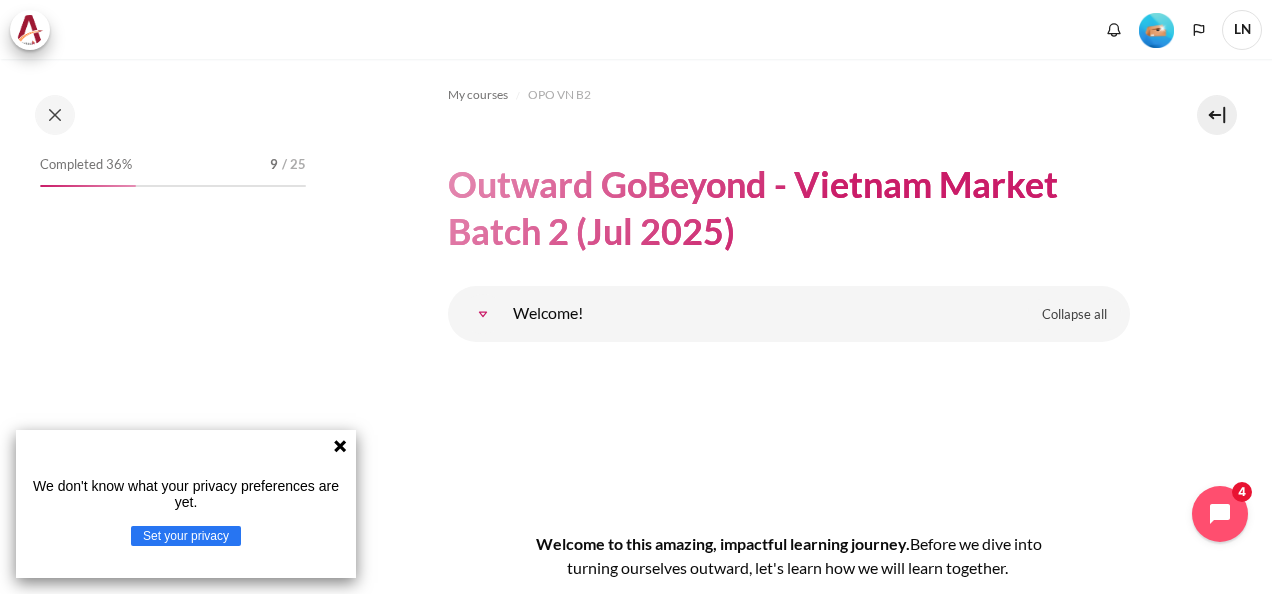 click 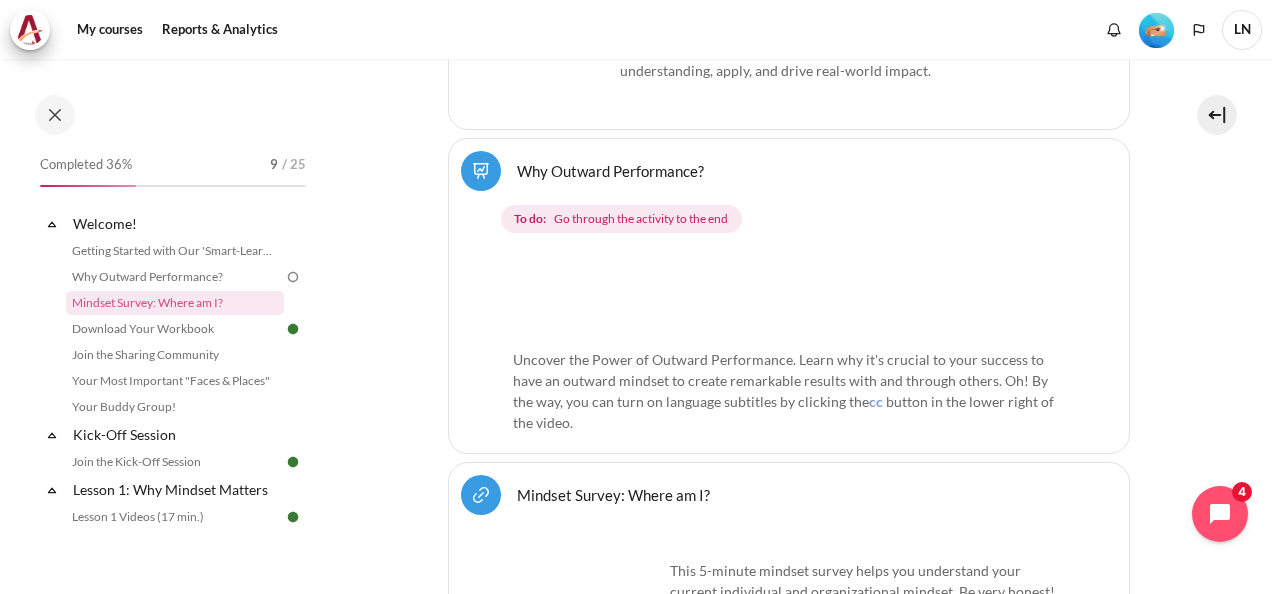 scroll, scrollTop: 800, scrollLeft: 0, axis: vertical 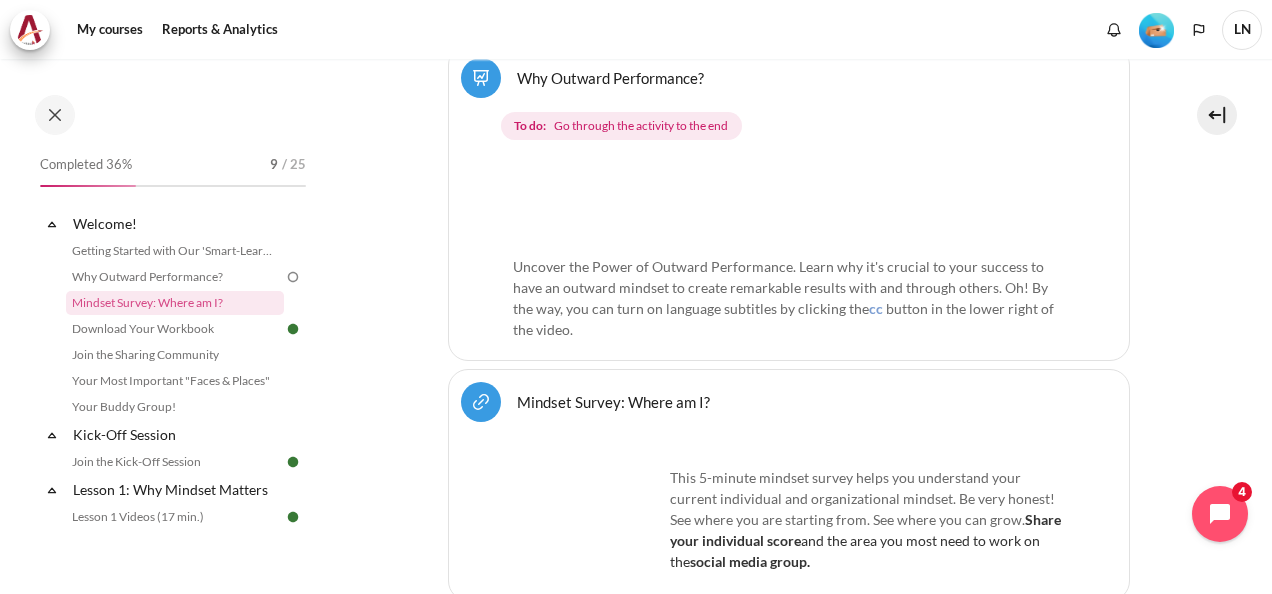 click on "Go through the activity to the end" at bounding box center (641, 126) 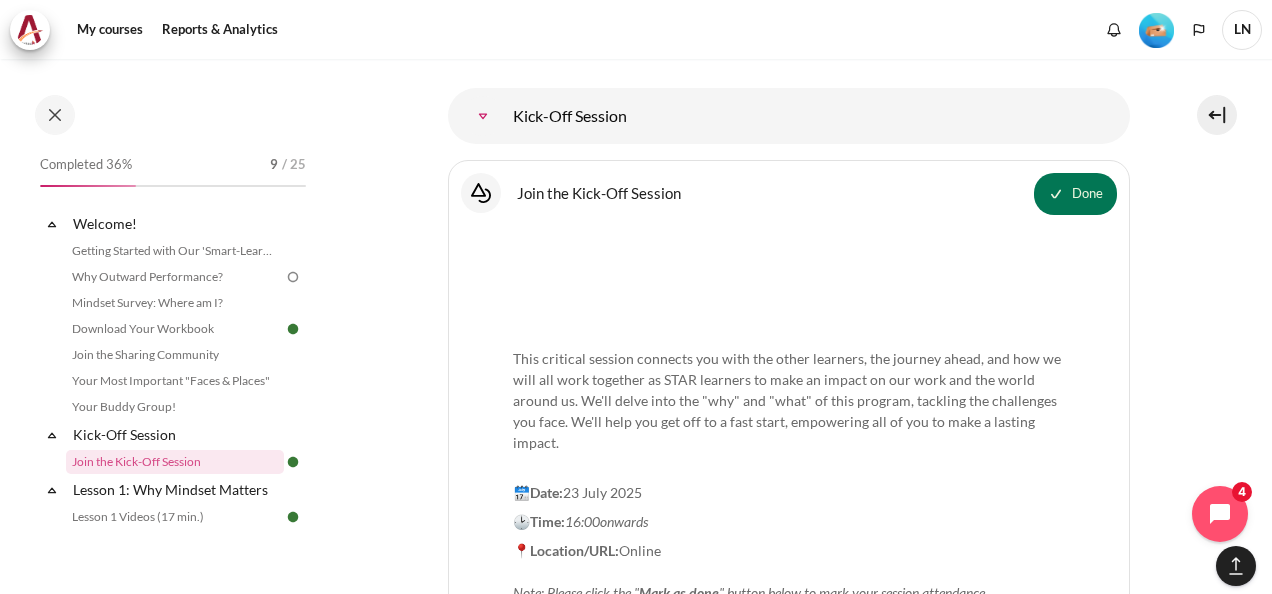 scroll, scrollTop: 2583, scrollLeft: 0, axis: vertical 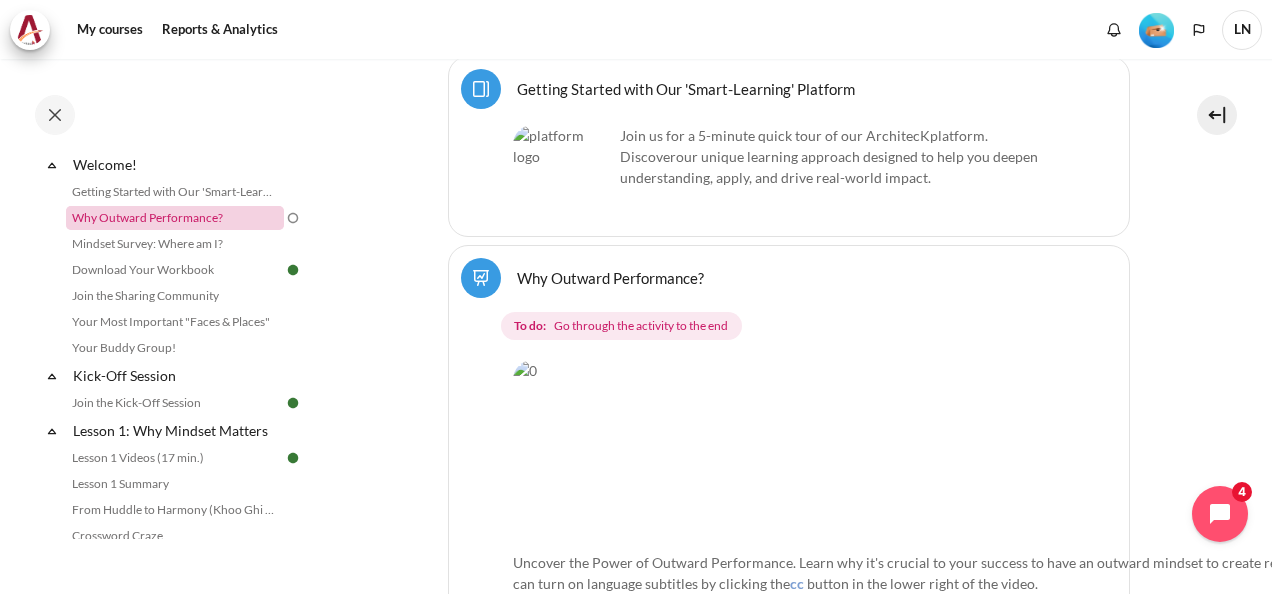 click on "Why Outward Performance?" at bounding box center (175, 218) 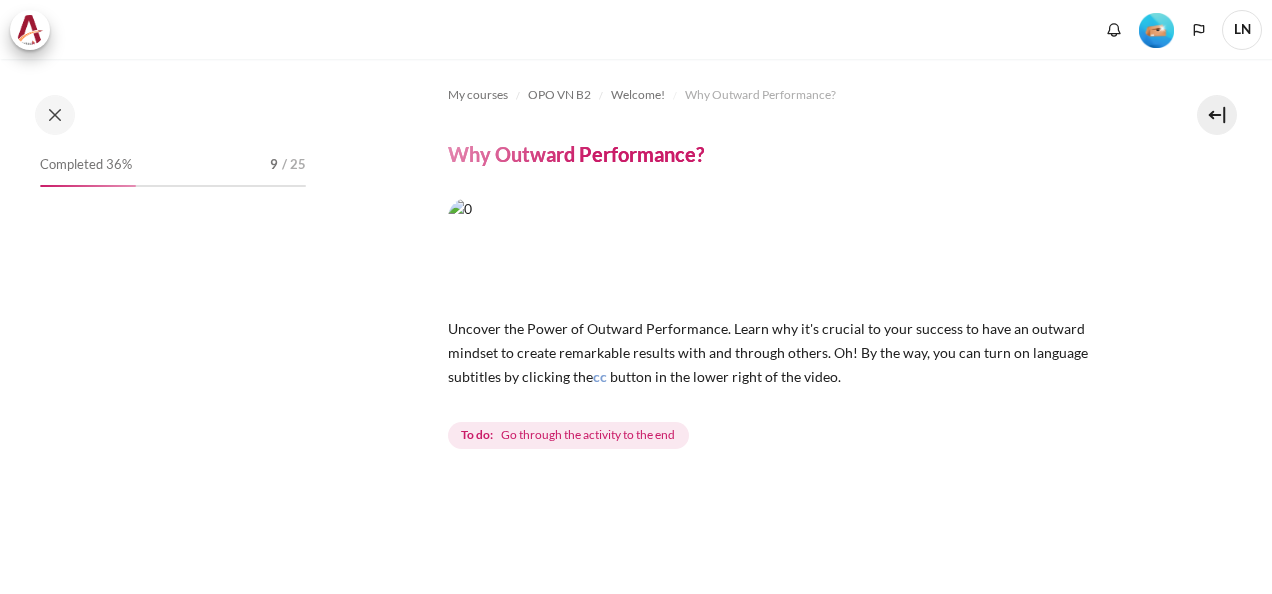 scroll, scrollTop: 0, scrollLeft: 0, axis: both 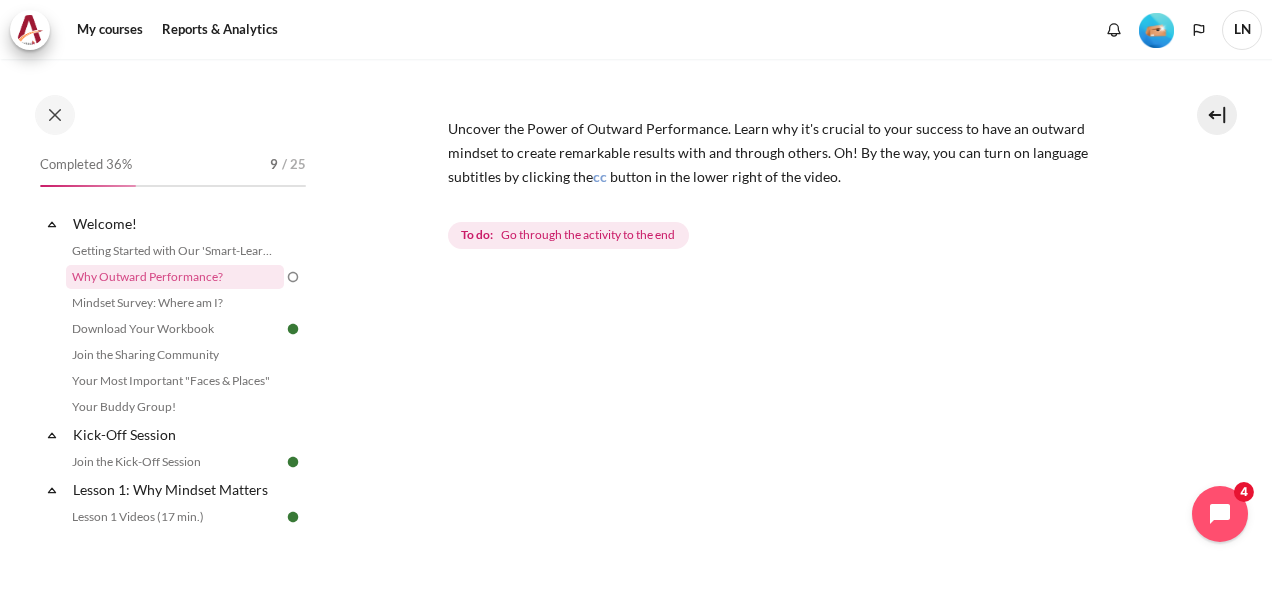 click on "Go through the activity to the end" at bounding box center [588, 235] 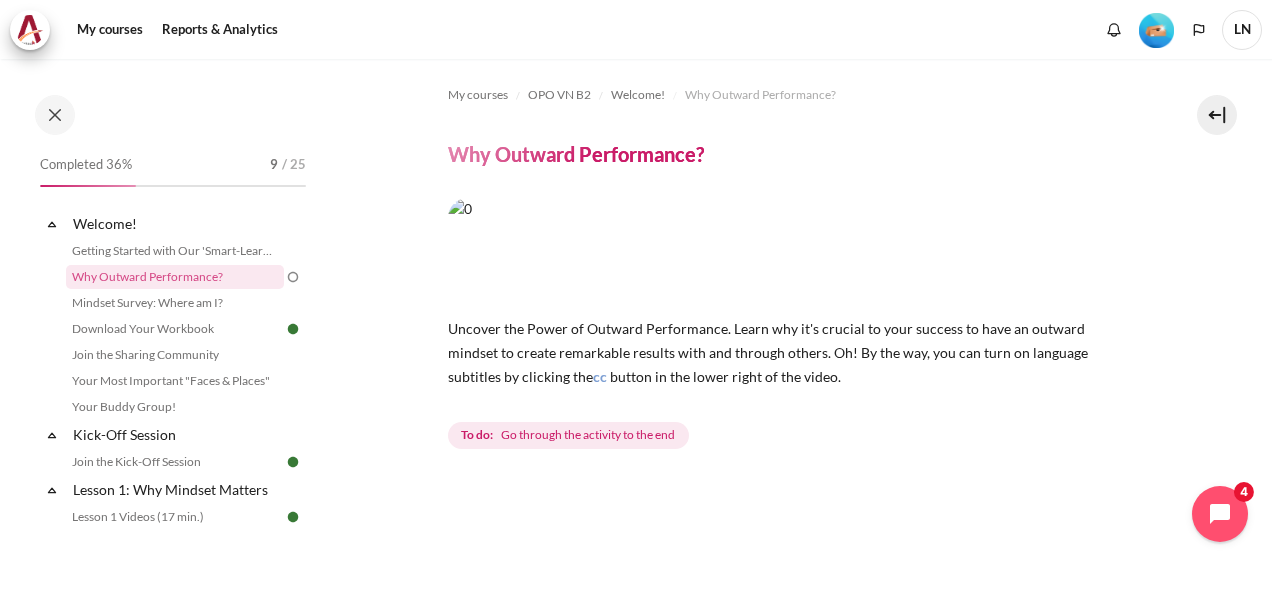 click at bounding box center (789, 251) 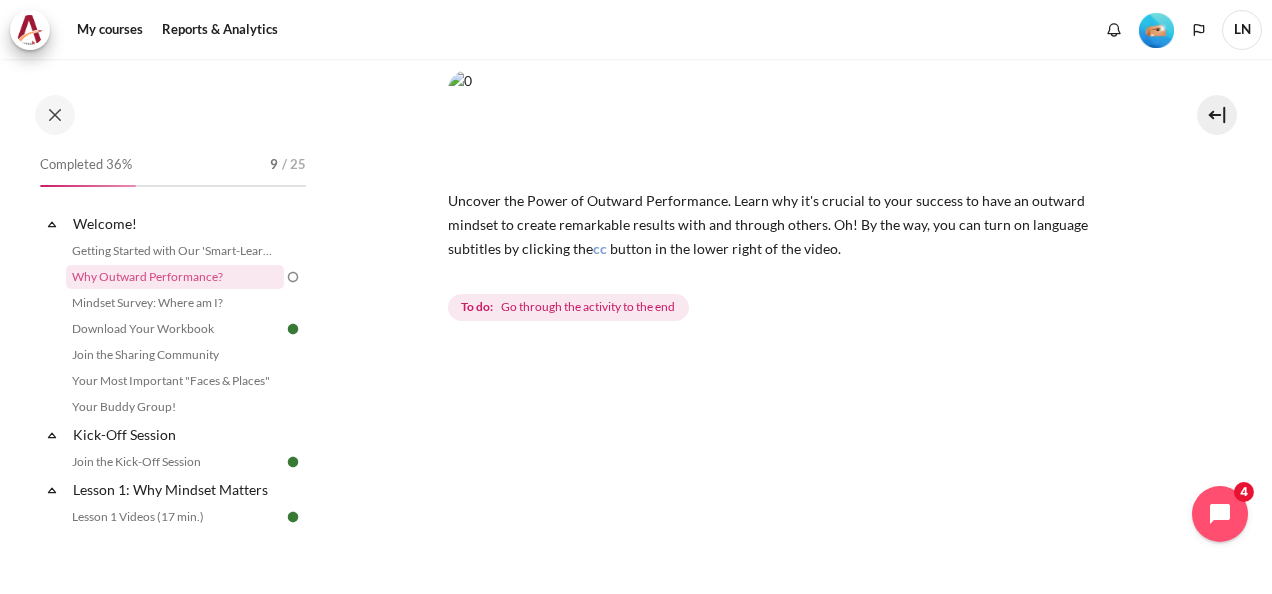 scroll, scrollTop: 0, scrollLeft: 0, axis: both 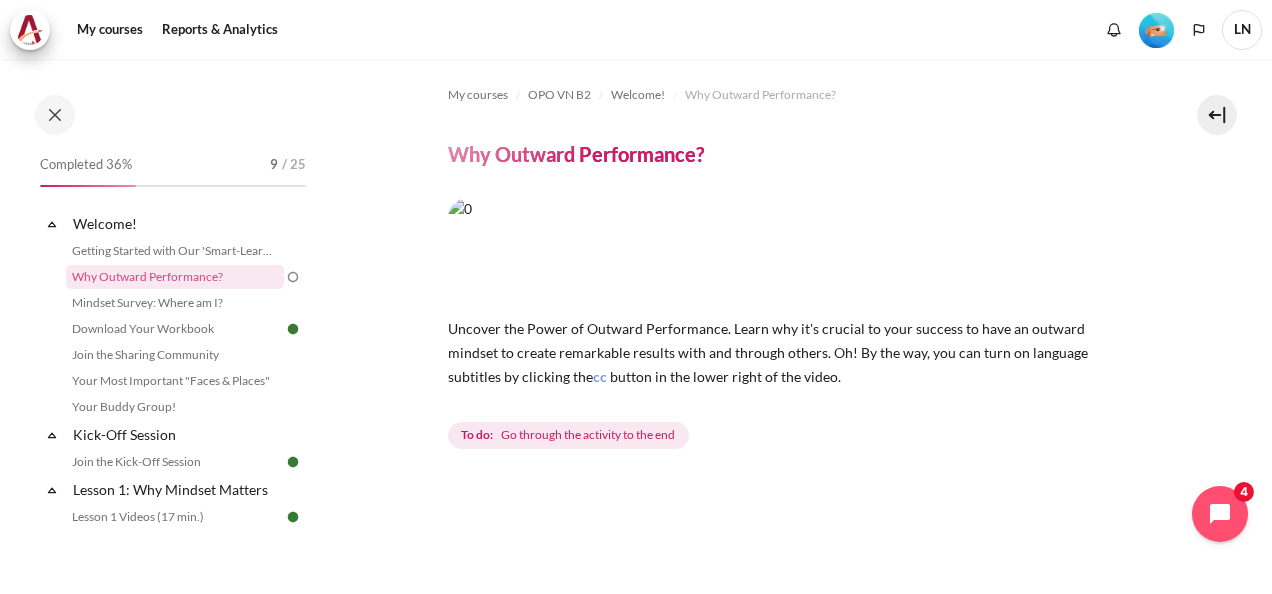 click on "button in the lower right of the video." at bounding box center [725, 376] 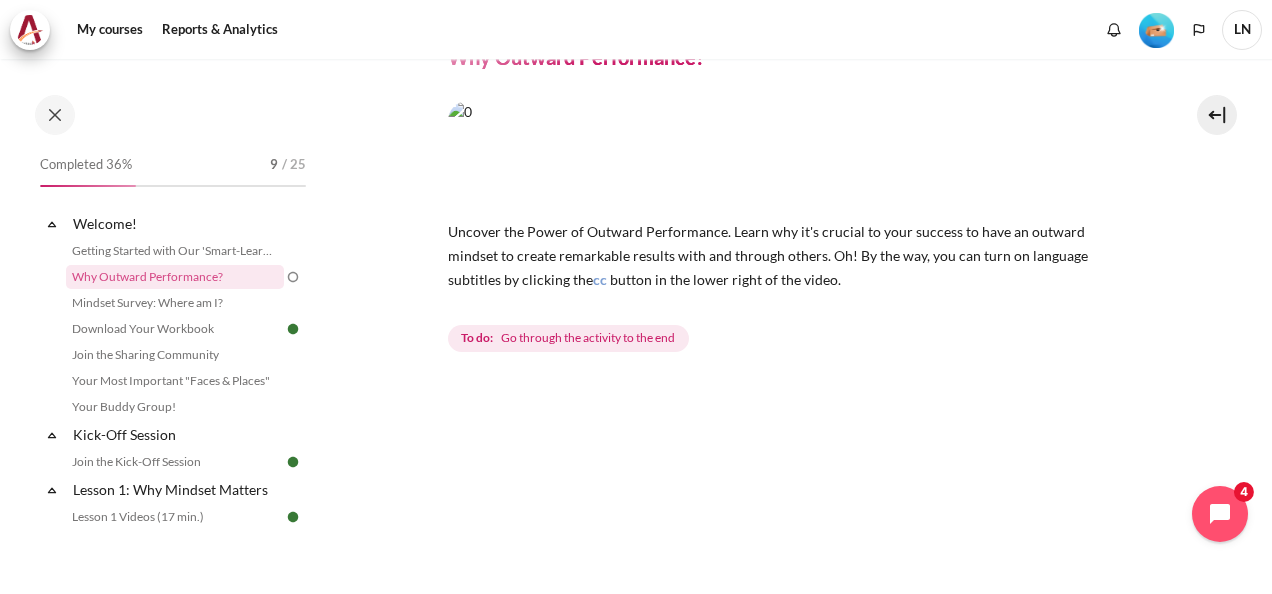 scroll, scrollTop: 0, scrollLeft: 0, axis: both 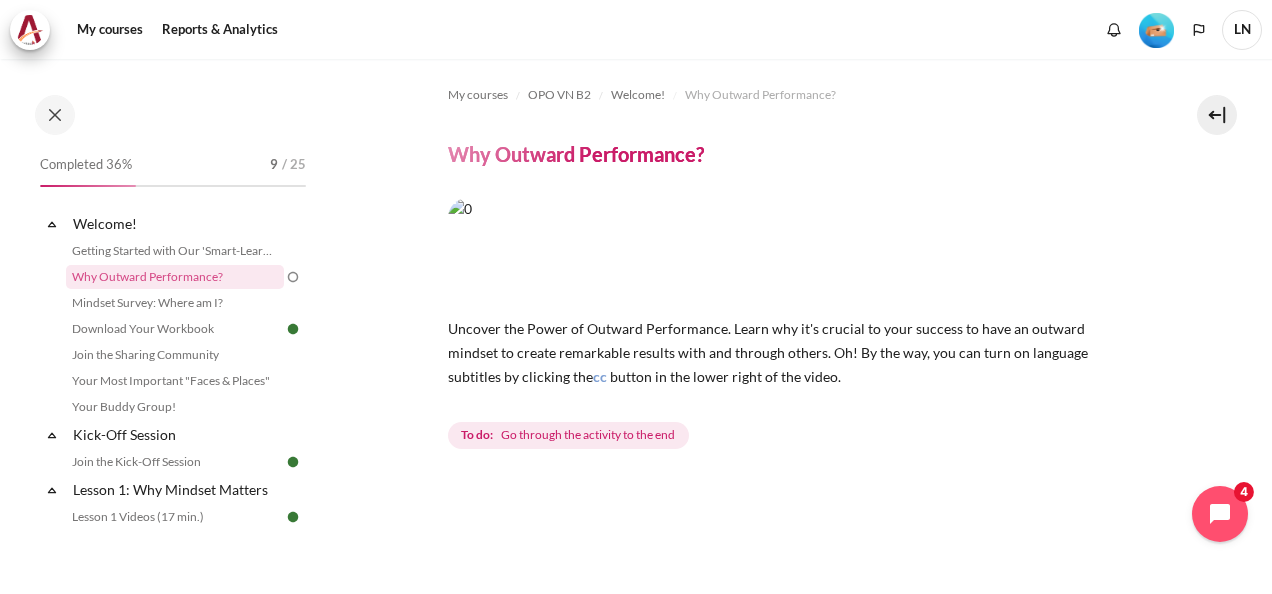 click at bounding box center (789, 251) 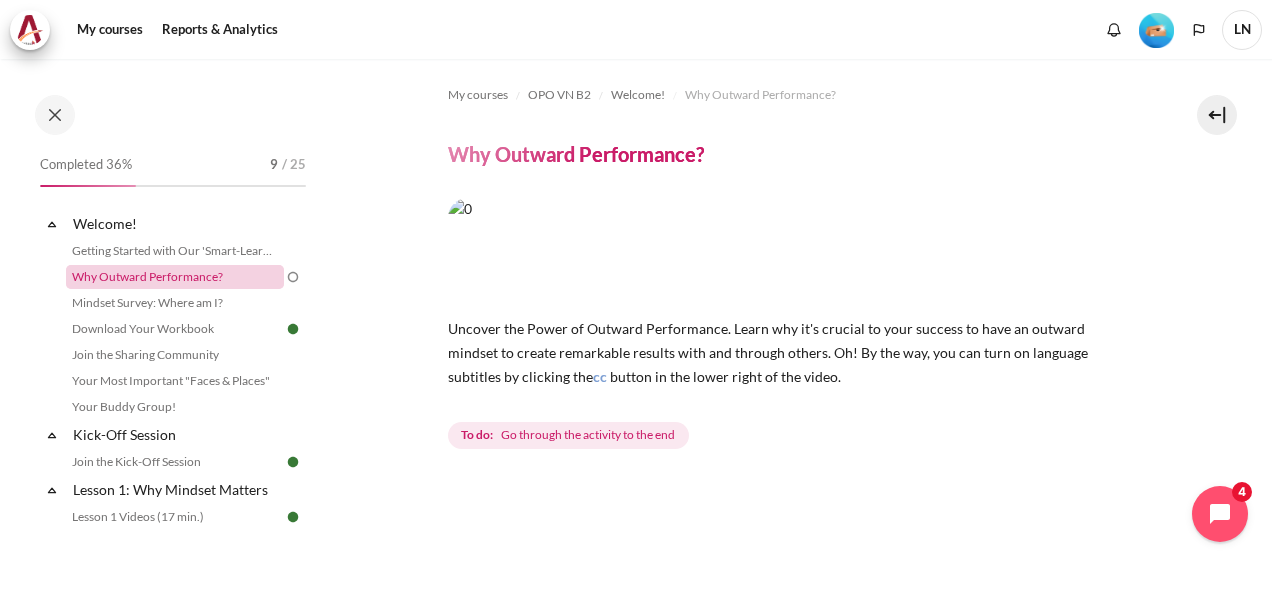 click on "Why Outward Performance?" at bounding box center [175, 277] 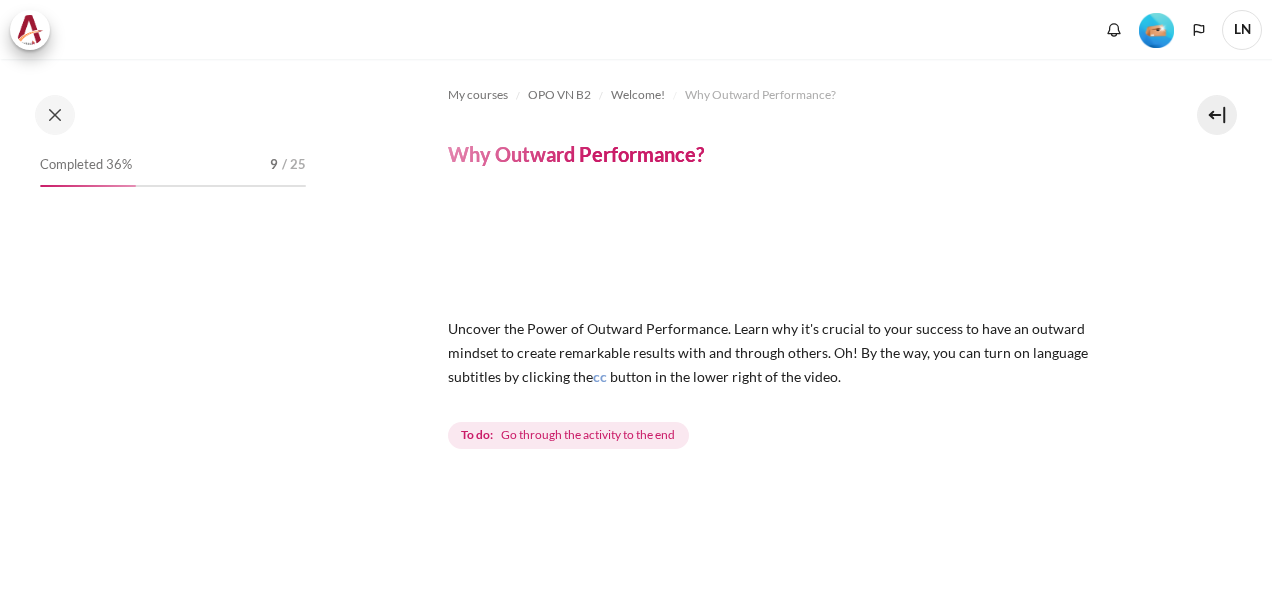 scroll, scrollTop: 0, scrollLeft: 0, axis: both 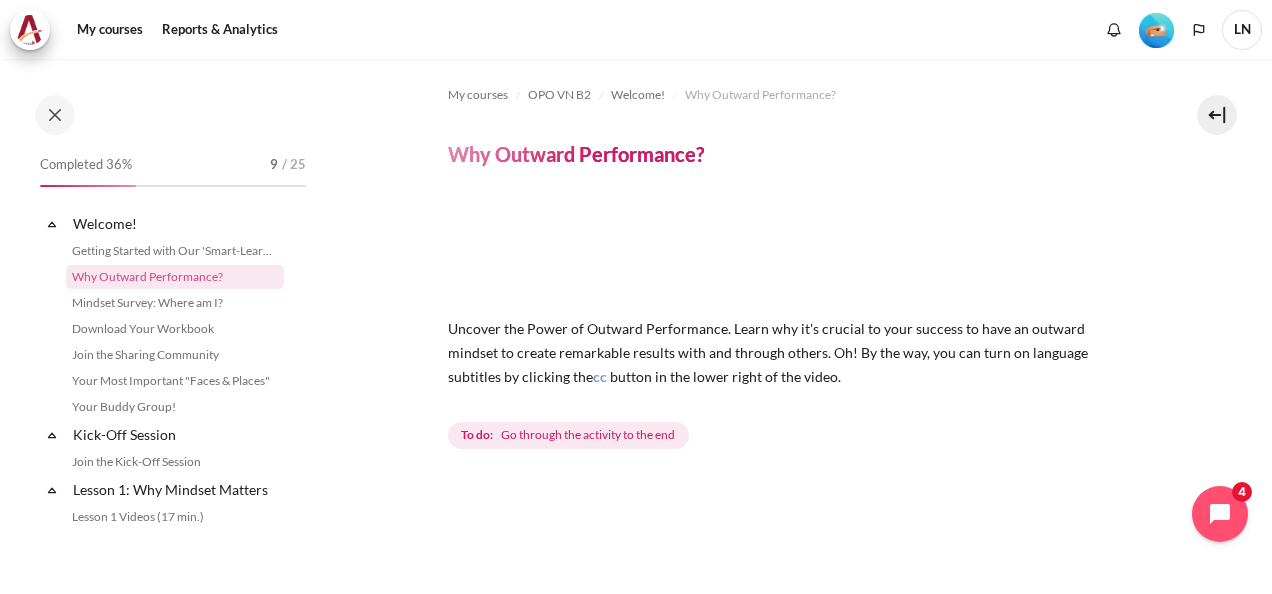 click on "Go through the activity to the end" at bounding box center [588, 435] 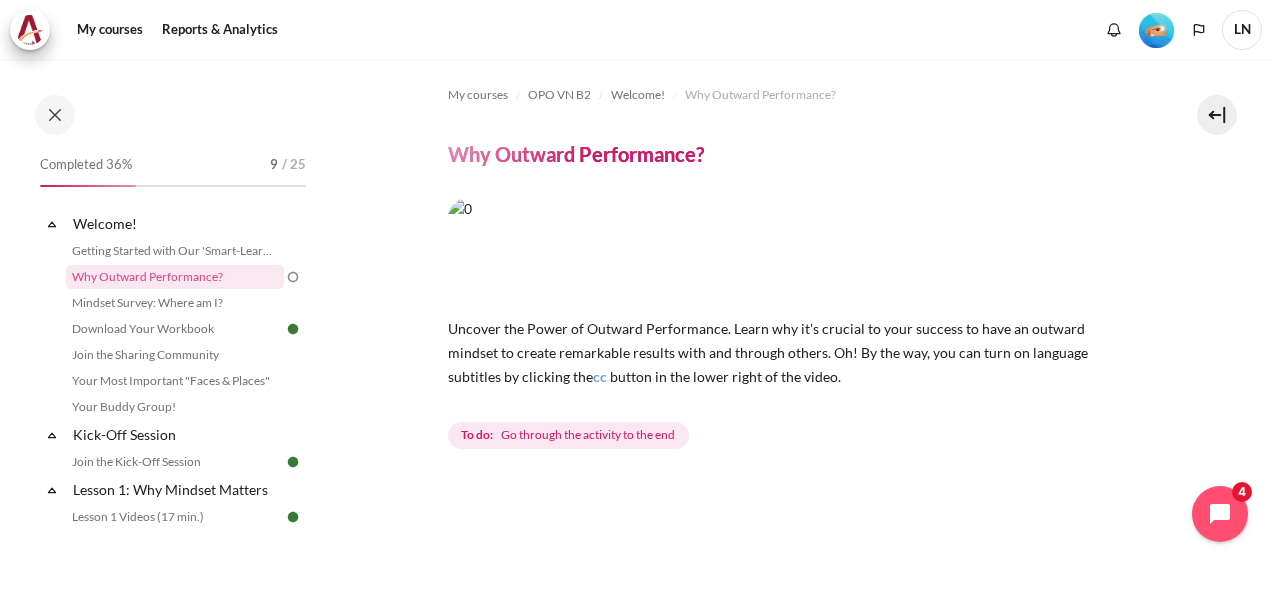 click at bounding box center [789, 251] 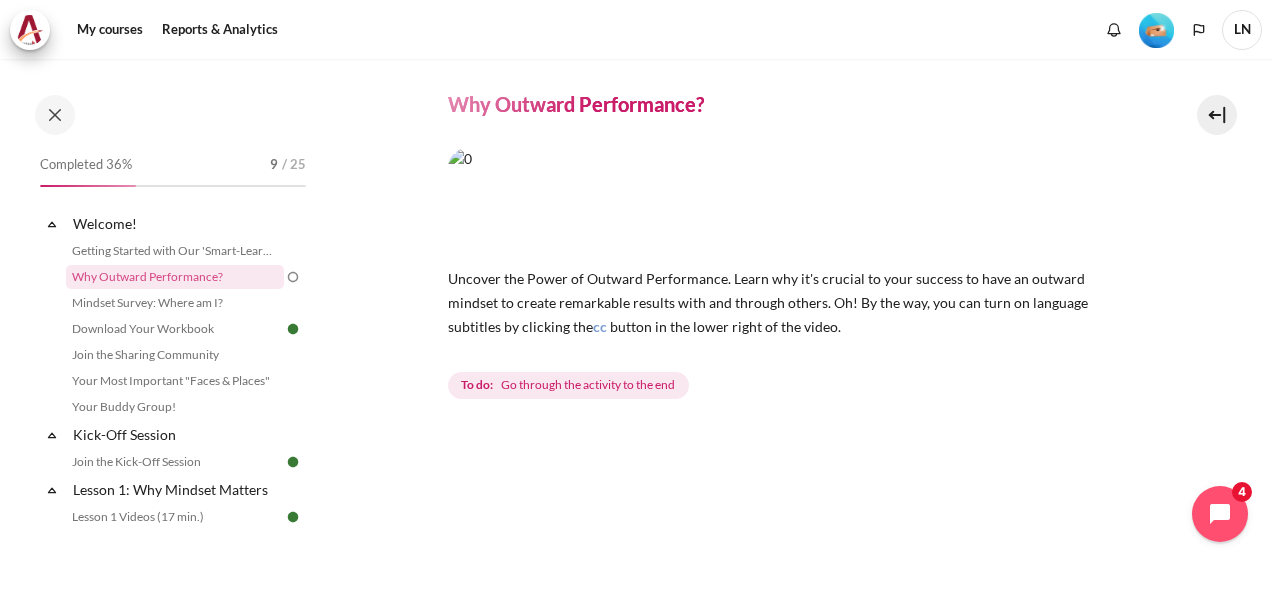 scroll, scrollTop: 0, scrollLeft: 0, axis: both 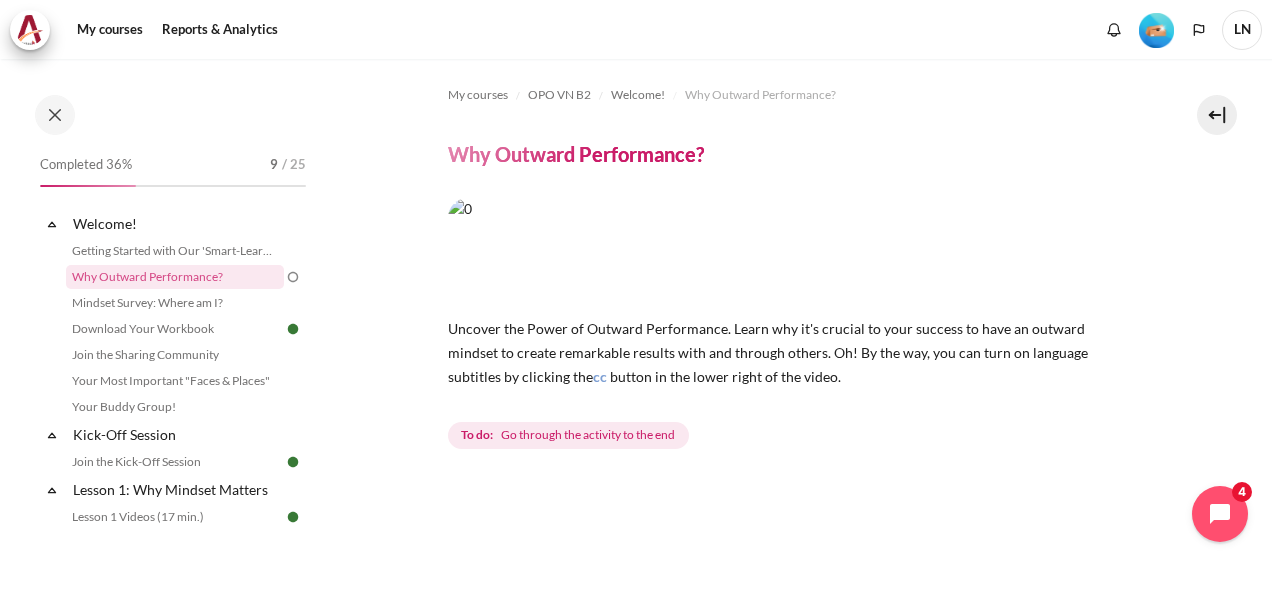 click at bounding box center [789, 251] 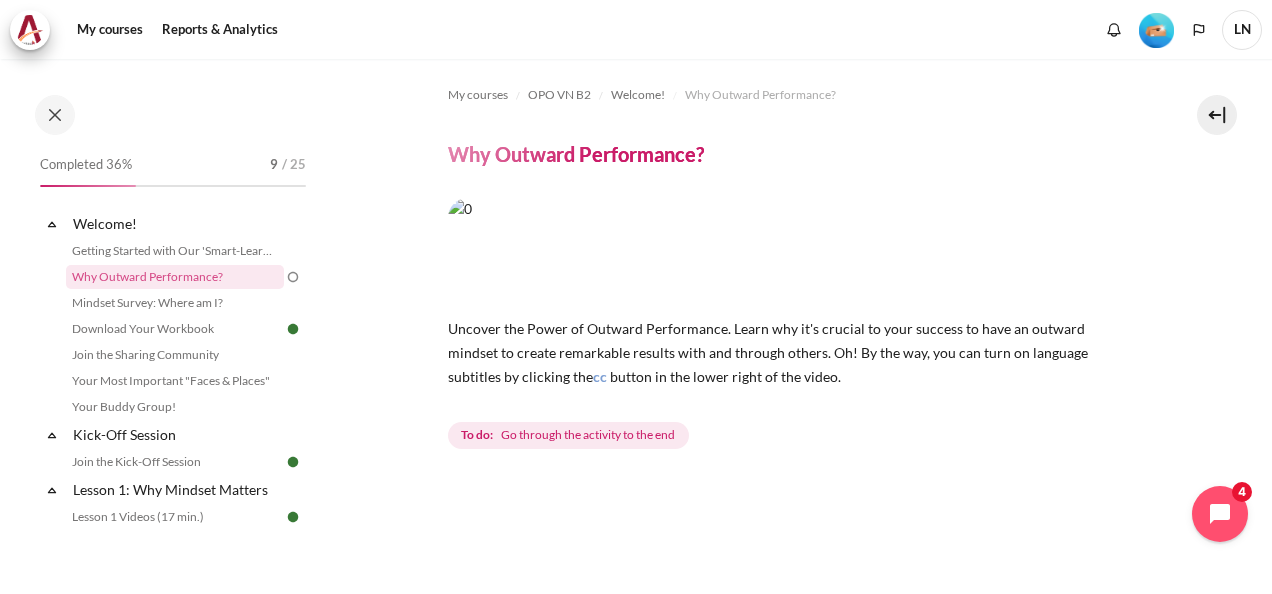 click on "Uncover the Power of Outward Performance. Learn why it's crucial to your success to have an outward mindset to create remarkable results with and through others. Oh! By the way, you can turn on language subtitles by clicking the" at bounding box center [768, 352] 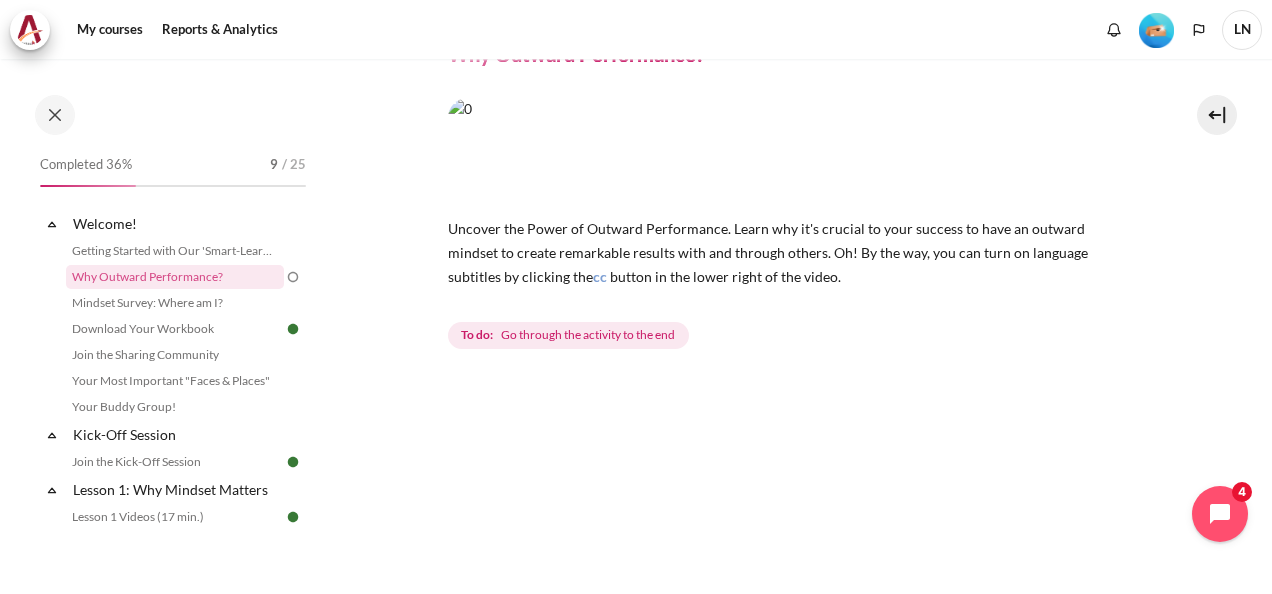 scroll, scrollTop: 0, scrollLeft: 0, axis: both 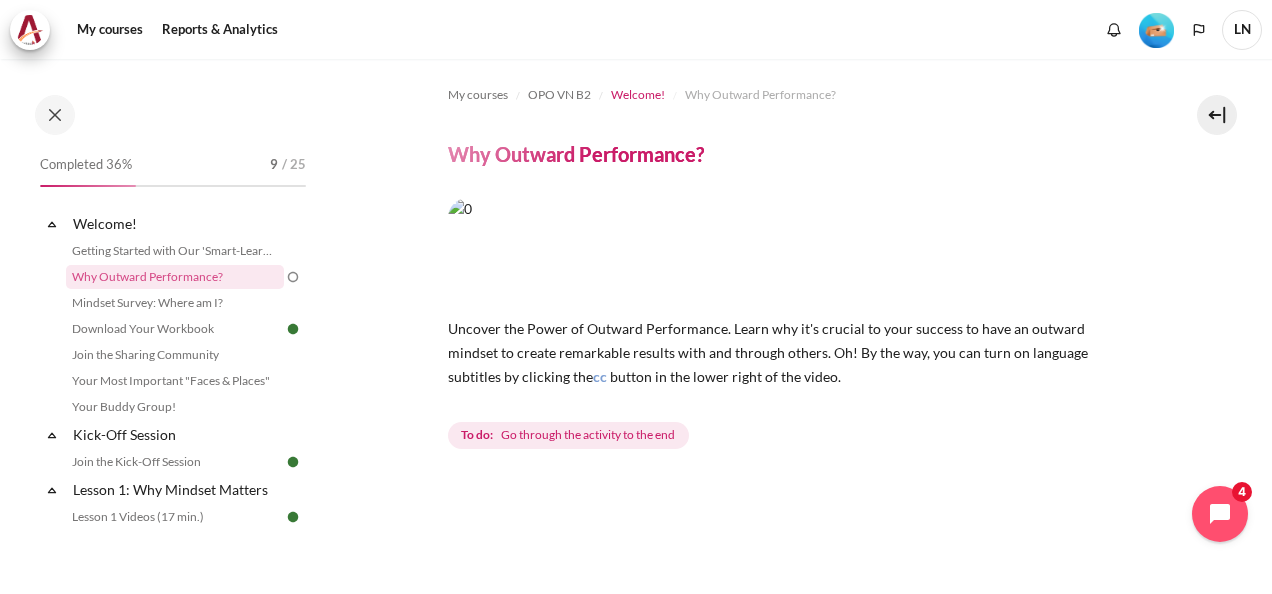 click on "Welcome!" at bounding box center [638, 95] 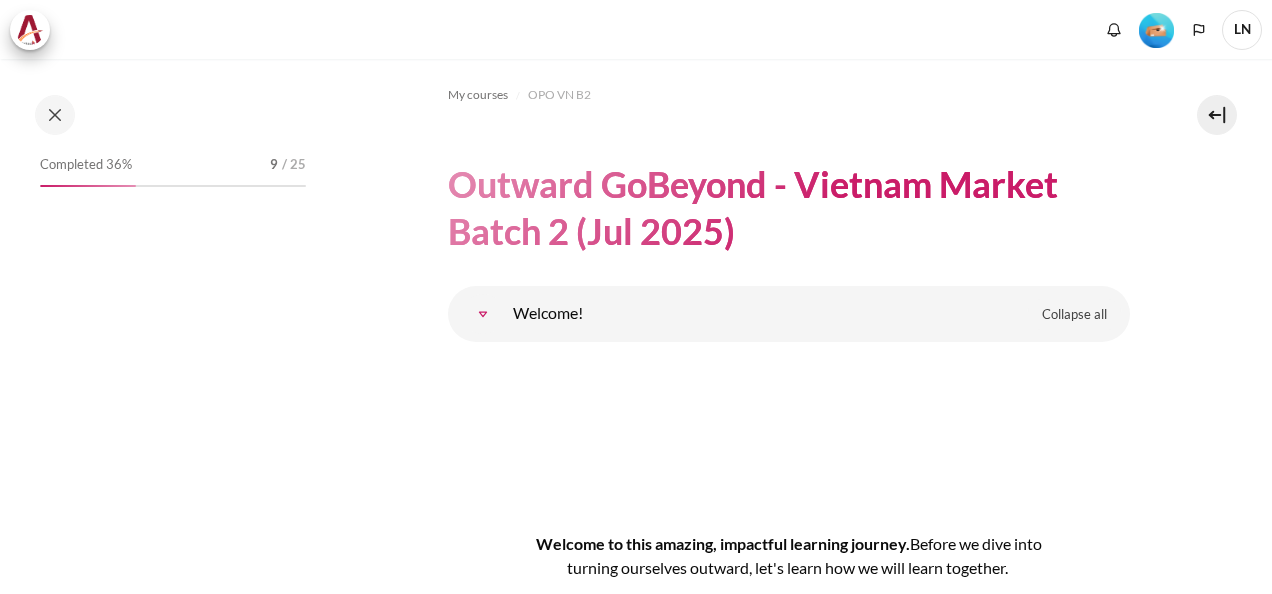 scroll, scrollTop: 0, scrollLeft: 0, axis: both 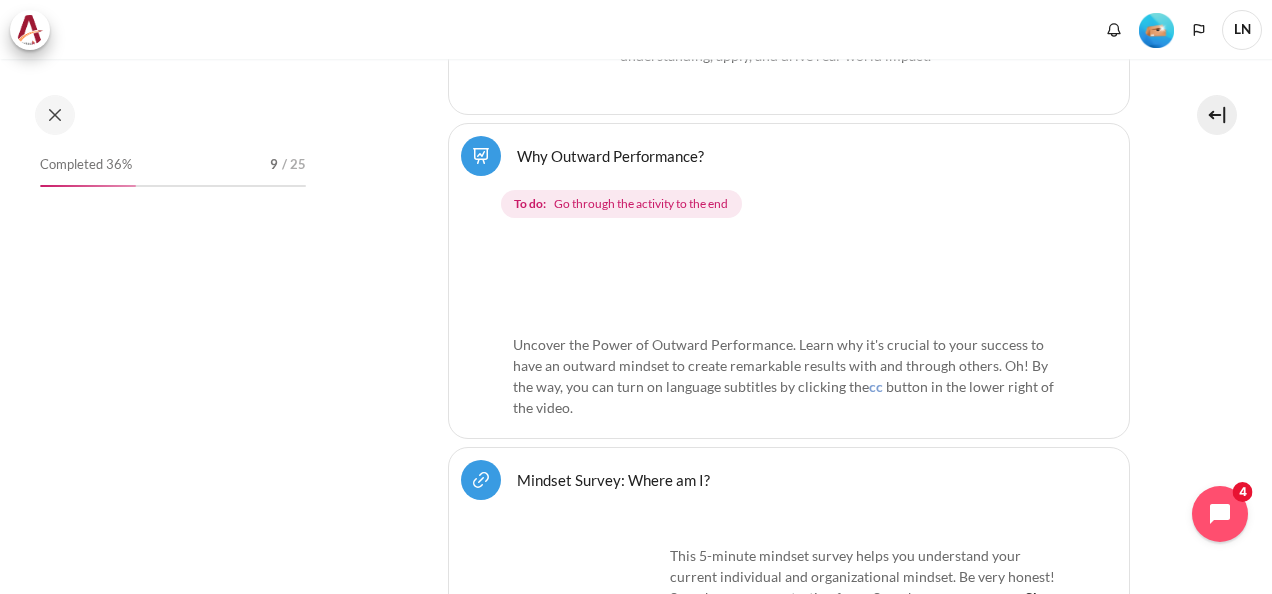 click on "Go through the activity to the end" at bounding box center (641, 204) 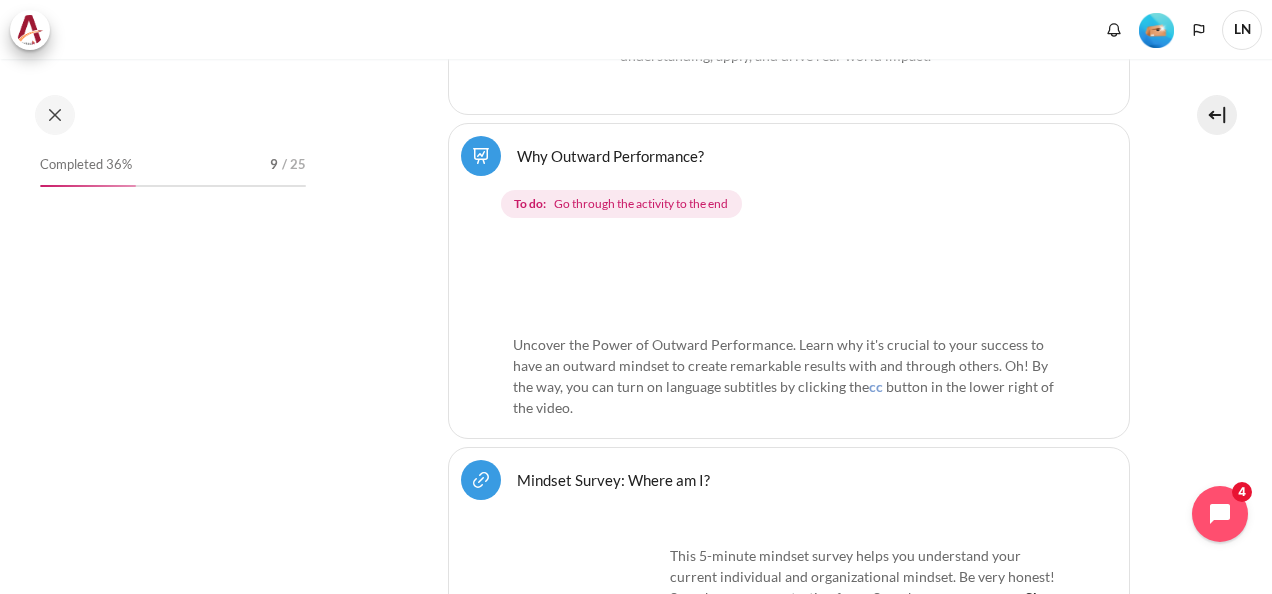 click on "Uncover the Power of Outward Performance. Learn why it's crucial to your success to have an outward mindset to create remarkable results with and through others. Oh! By the way, you can turn on language subtitles by clicking the  cc   button in the lower right of the video." at bounding box center [789, 328] 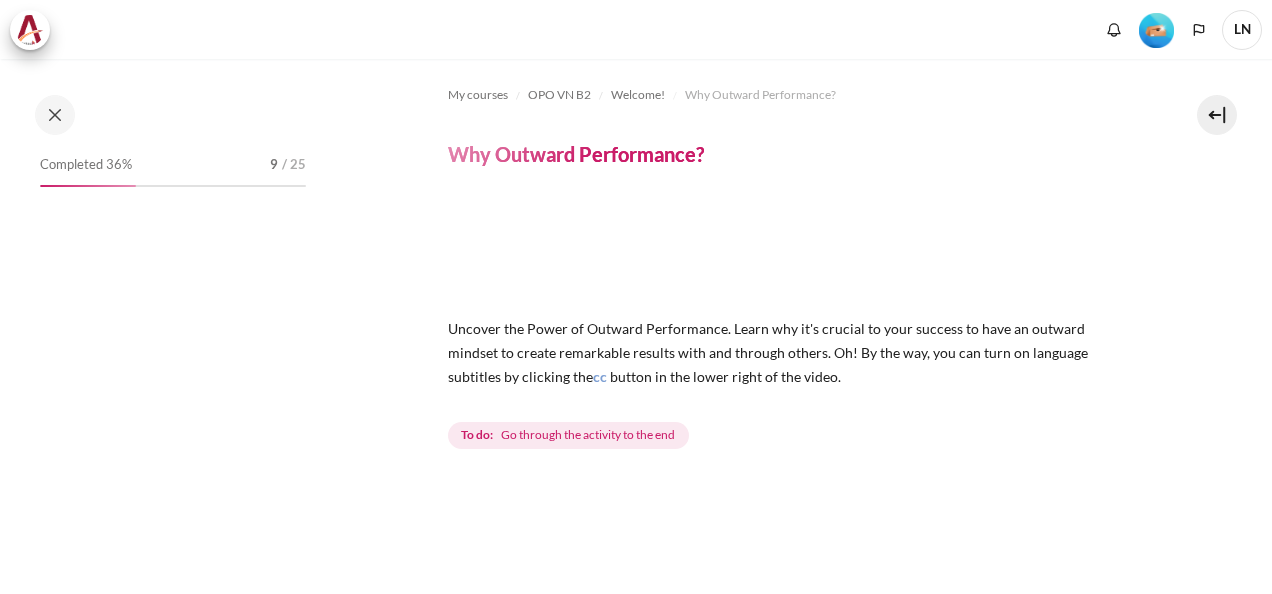 scroll, scrollTop: 0, scrollLeft: 0, axis: both 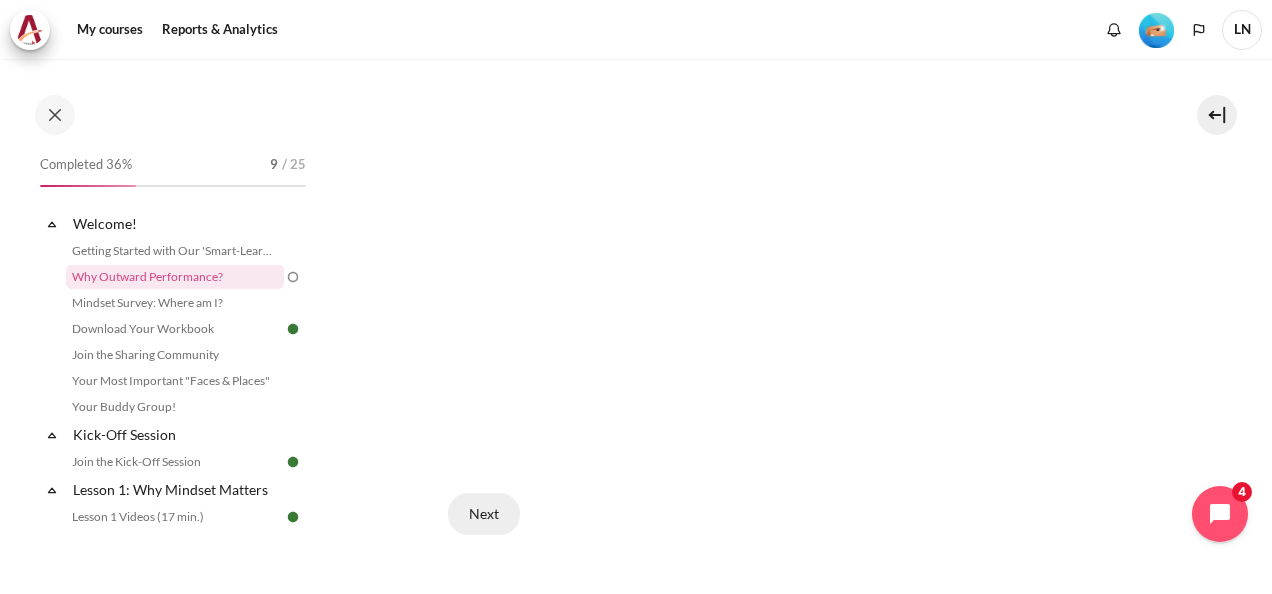 click on "Next" at bounding box center [484, 514] 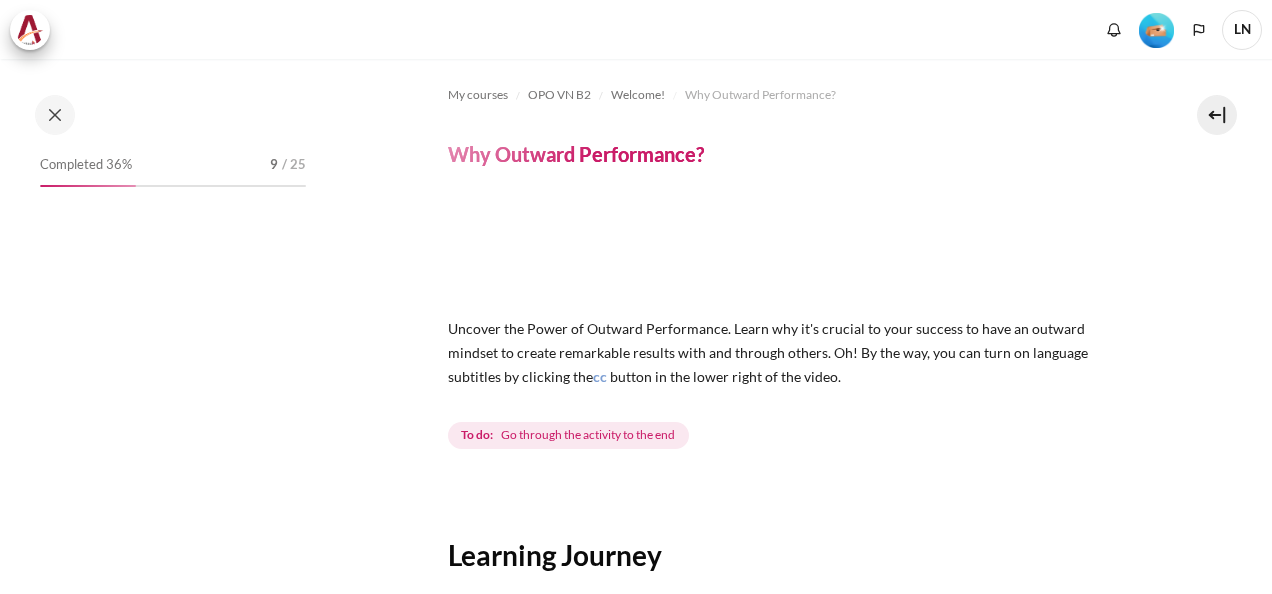 scroll, scrollTop: 0, scrollLeft: 0, axis: both 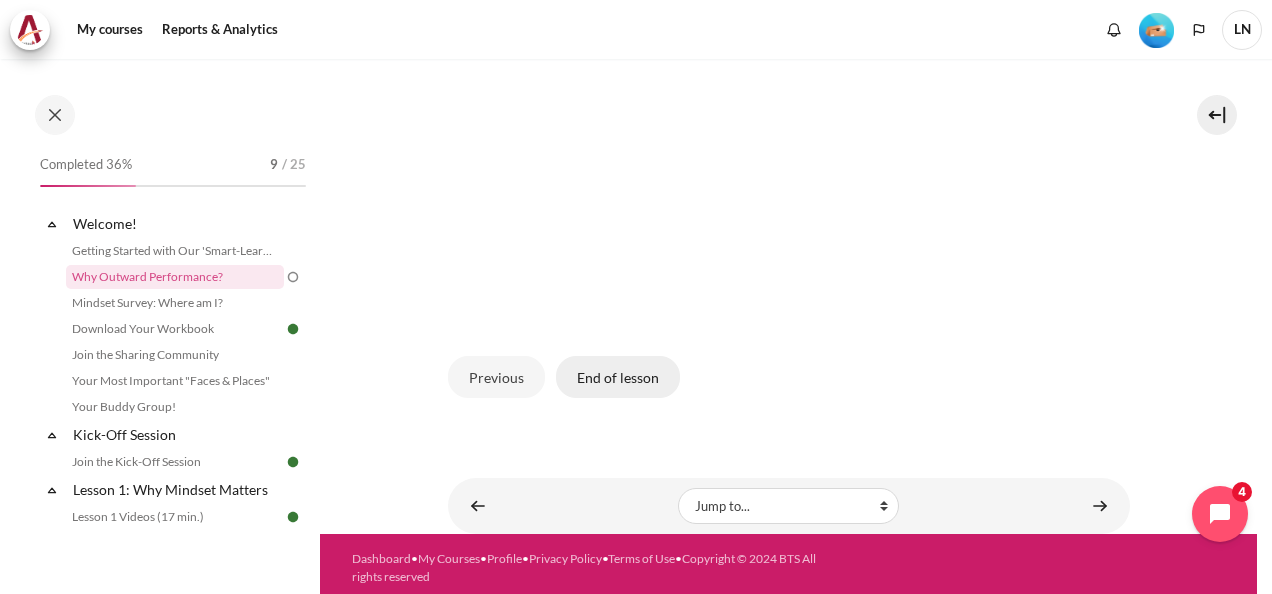 click on "End of lesson" at bounding box center [618, 377] 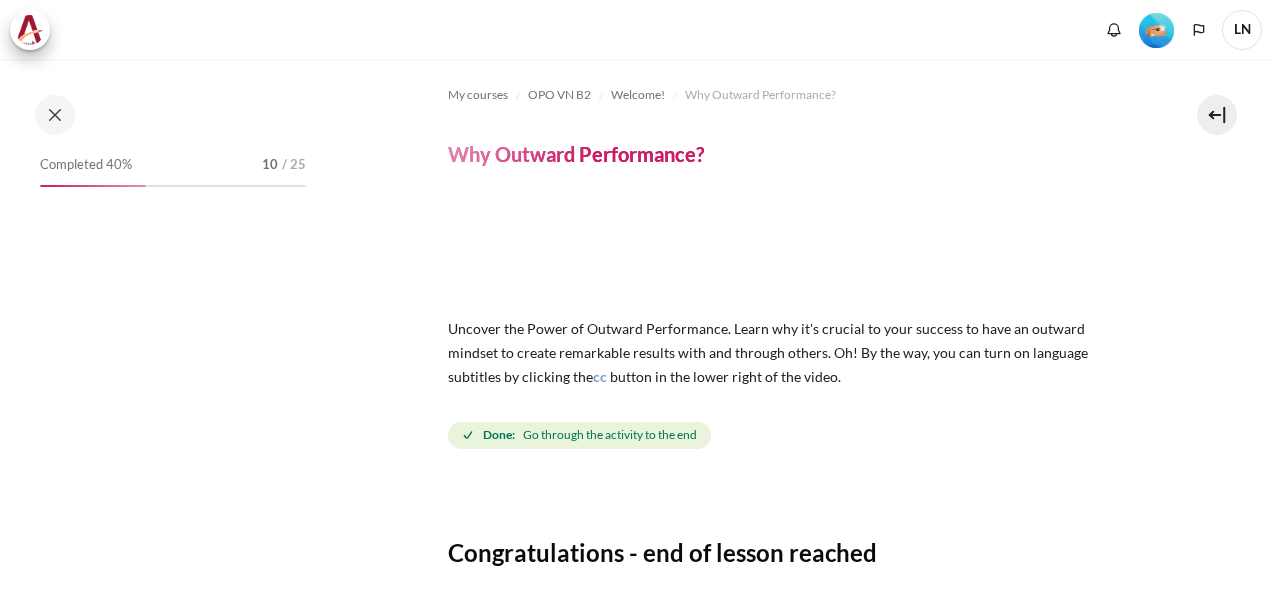 scroll, scrollTop: 0, scrollLeft: 0, axis: both 